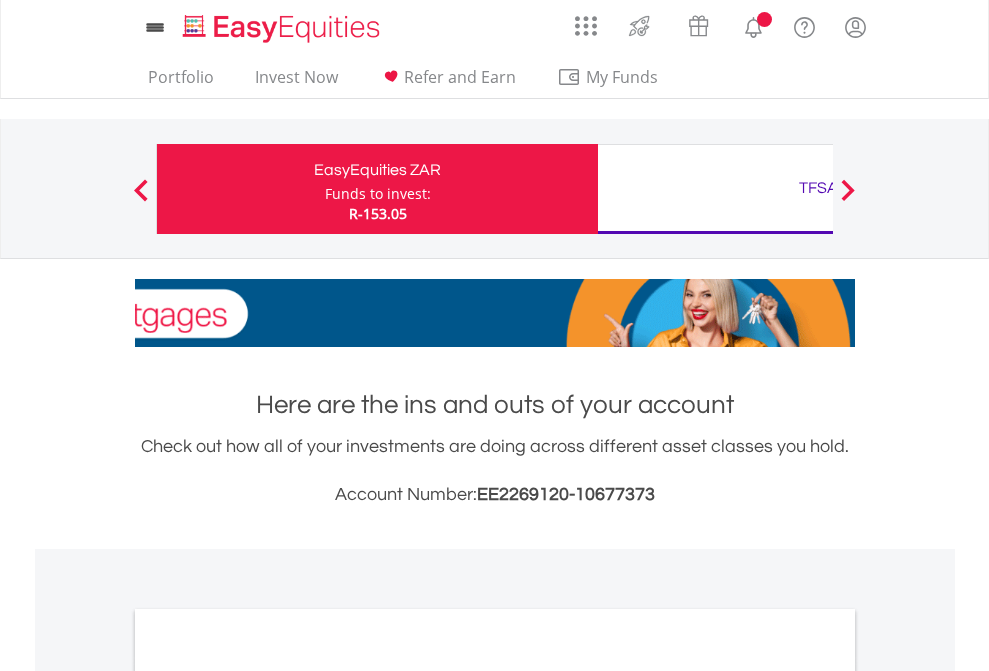 scroll, scrollTop: 0, scrollLeft: 0, axis: both 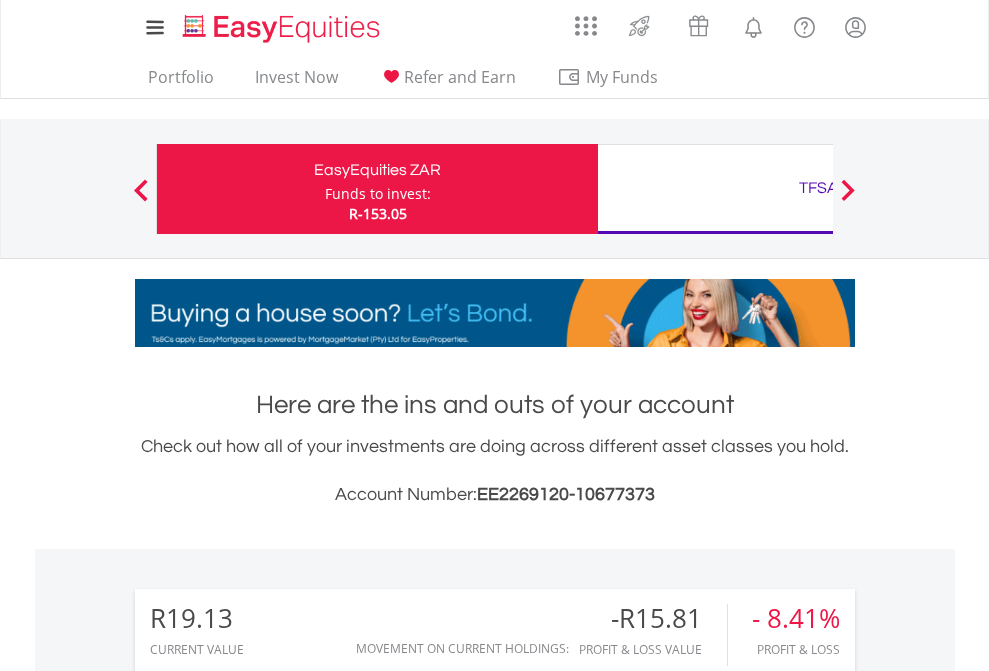 click on "Funds to invest:" at bounding box center (378, 194) 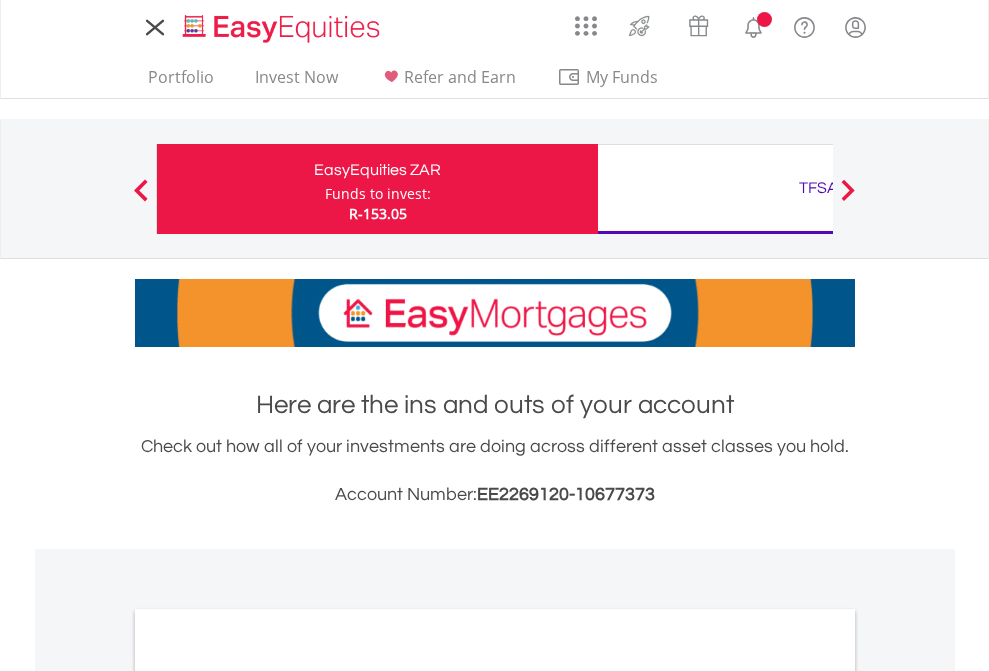 scroll, scrollTop: 0, scrollLeft: 0, axis: both 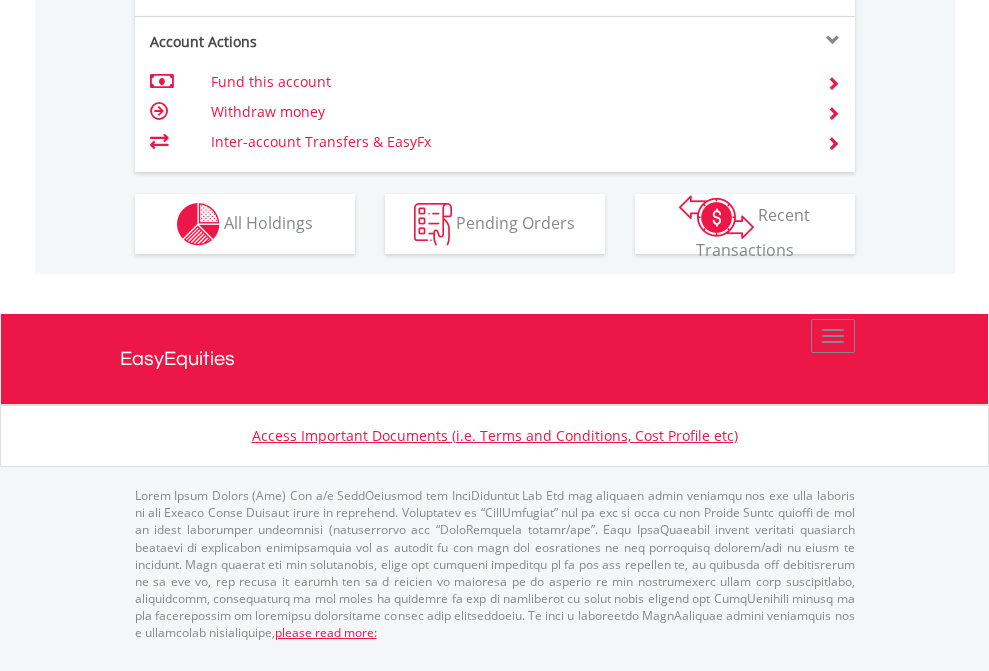 click on "Investment types" at bounding box center [706, -337] 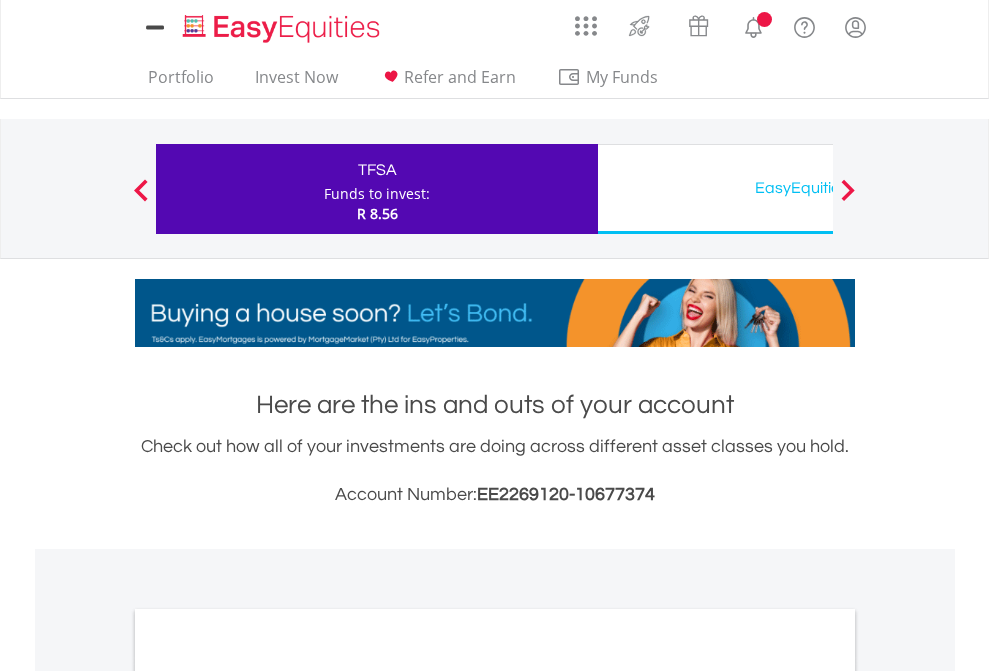 scroll, scrollTop: 0, scrollLeft: 0, axis: both 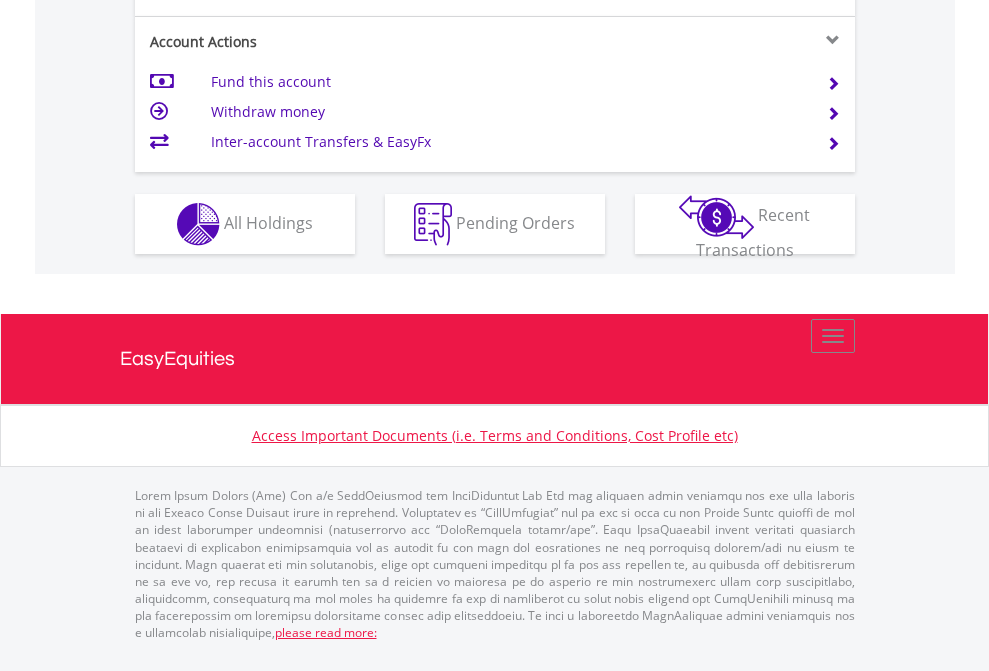 click on "Investment types" at bounding box center [706, -337] 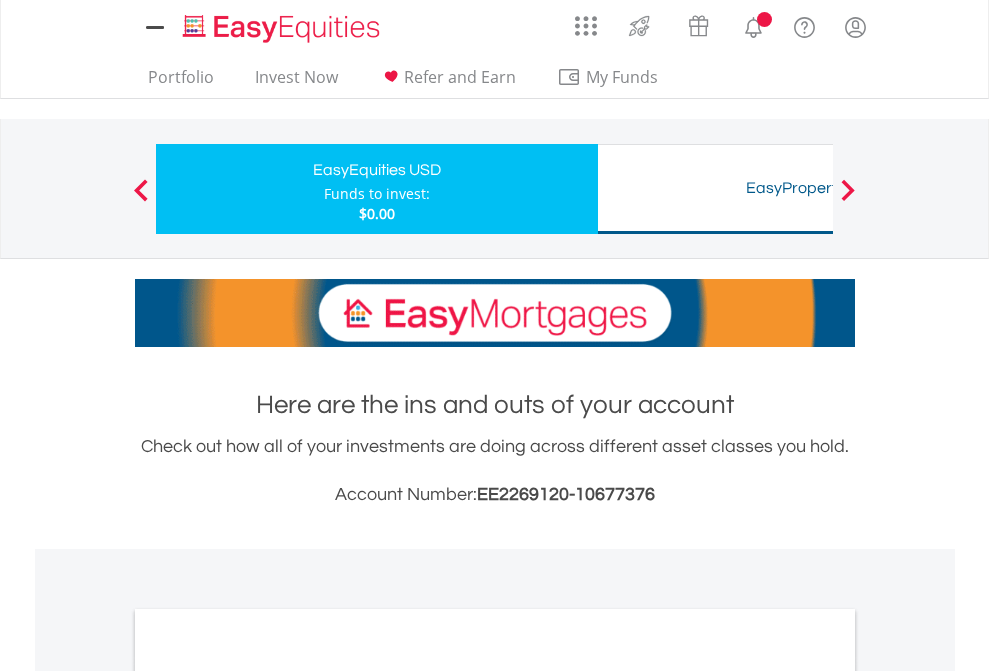 scroll, scrollTop: 0, scrollLeft: 0, axis: both 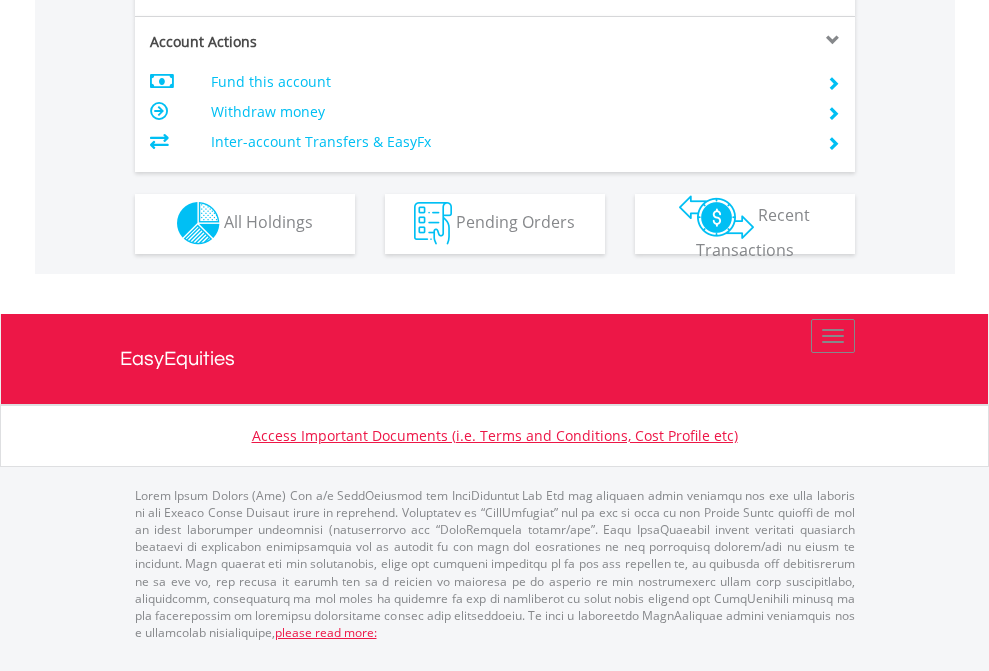 click on "Investment types" at bounding box center (706, -353) 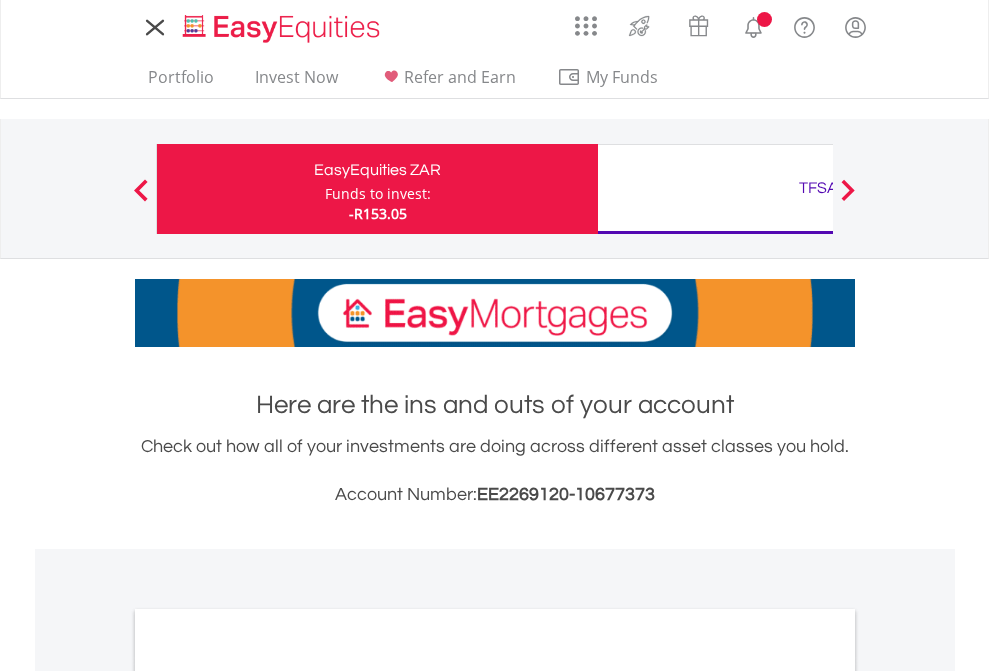 scroll, scrollTop: 0, scrollLeft: 0, axis: both 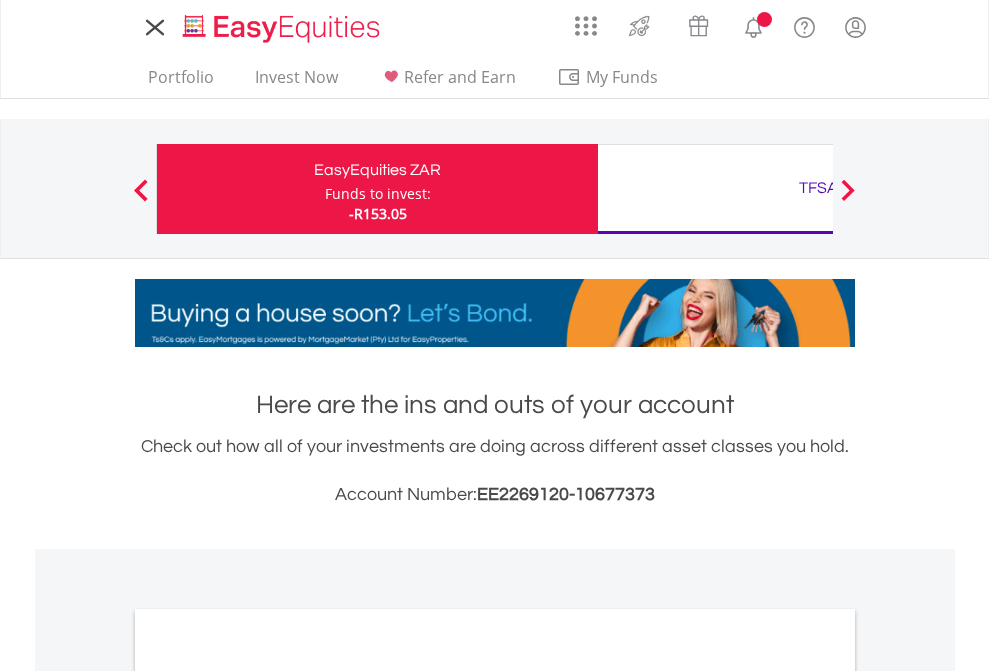 click on "All Holdings" at bounding box center [268, 1096] 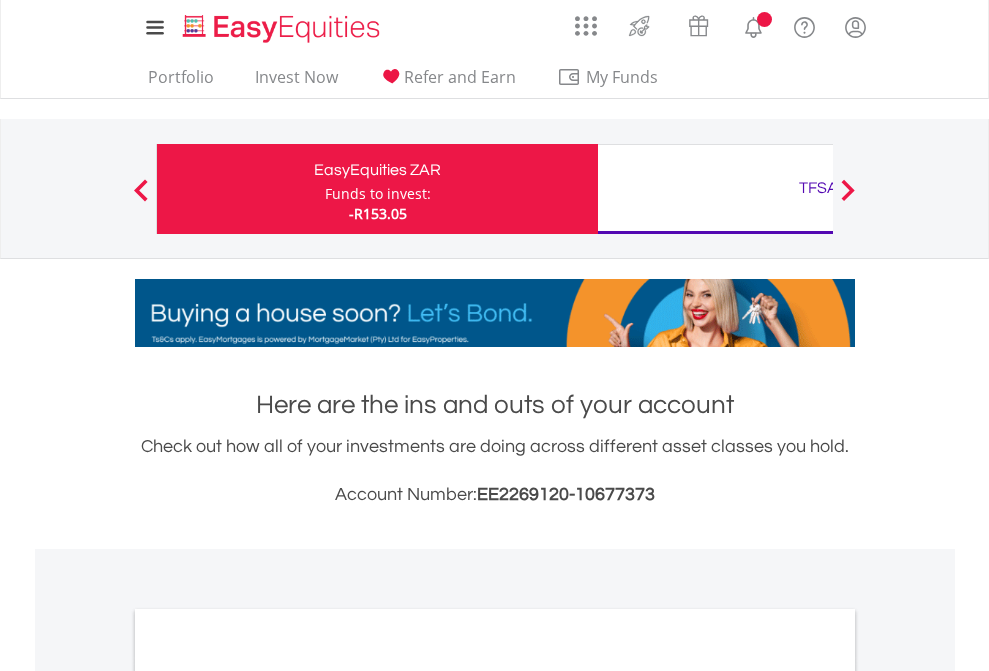 scroll, scrollTop: 1202, scrollLeft: 0, axis: vertical 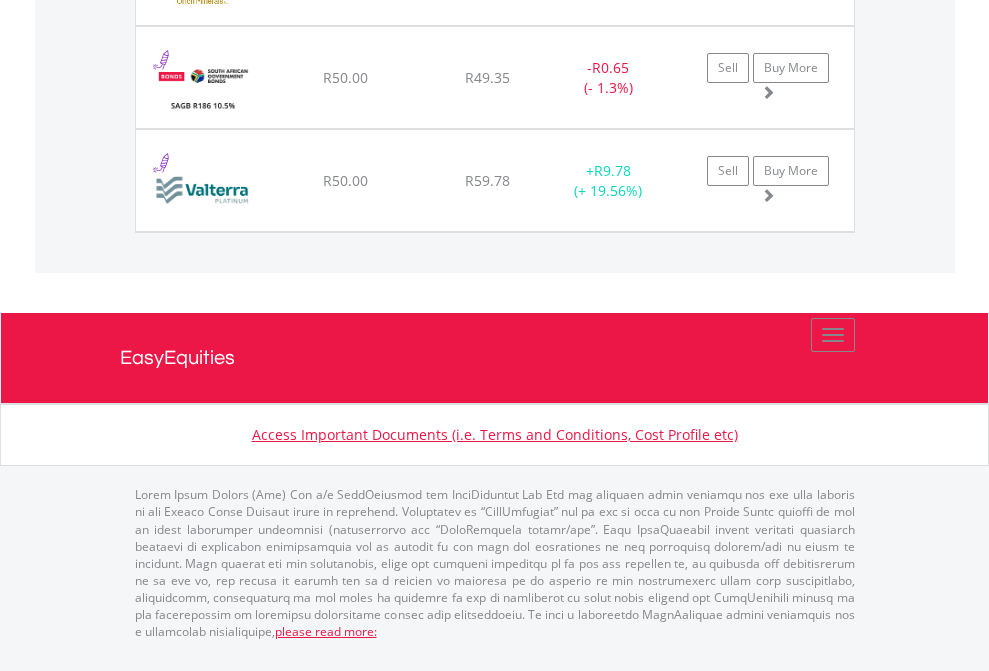 click on "TFSA" at bounding box center [818, -1791] 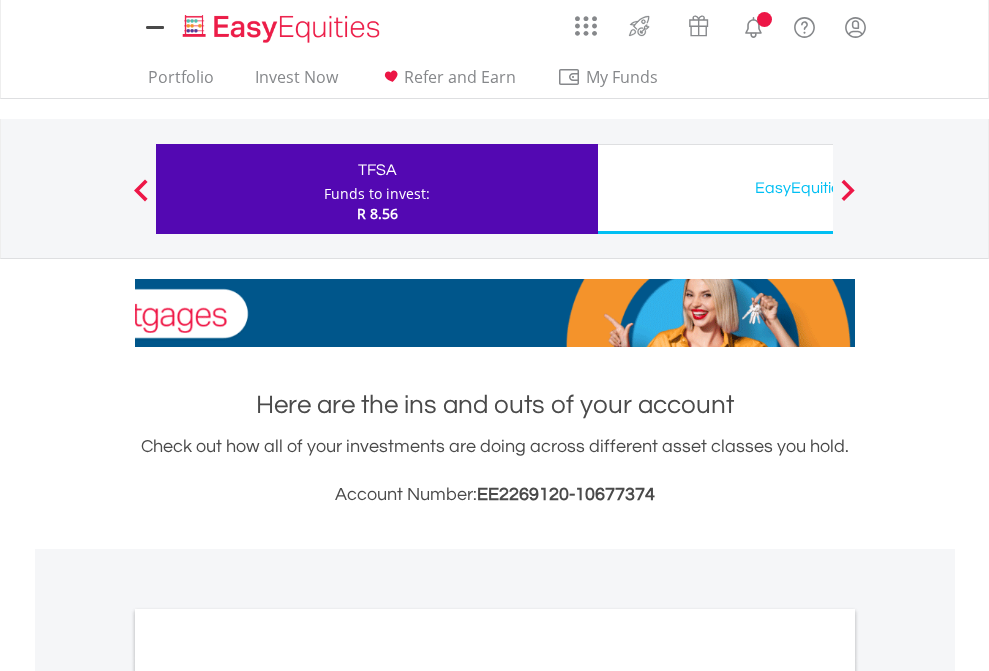 click on "All Holdings" at bounding box center (268, 1096) 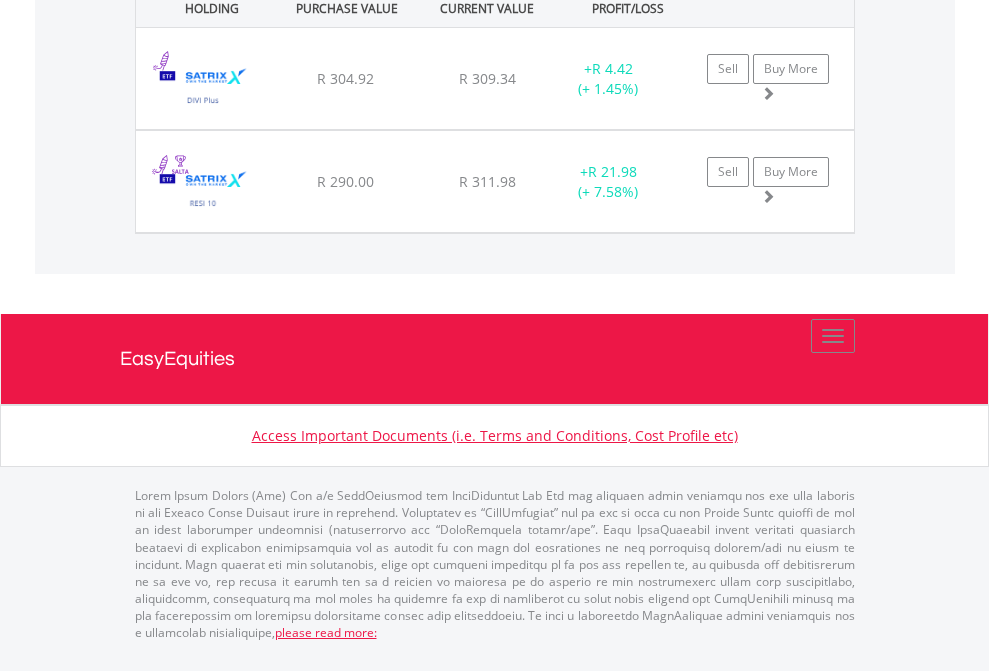 click on "EasyEquities USD" at bounding box center (818, -1071) 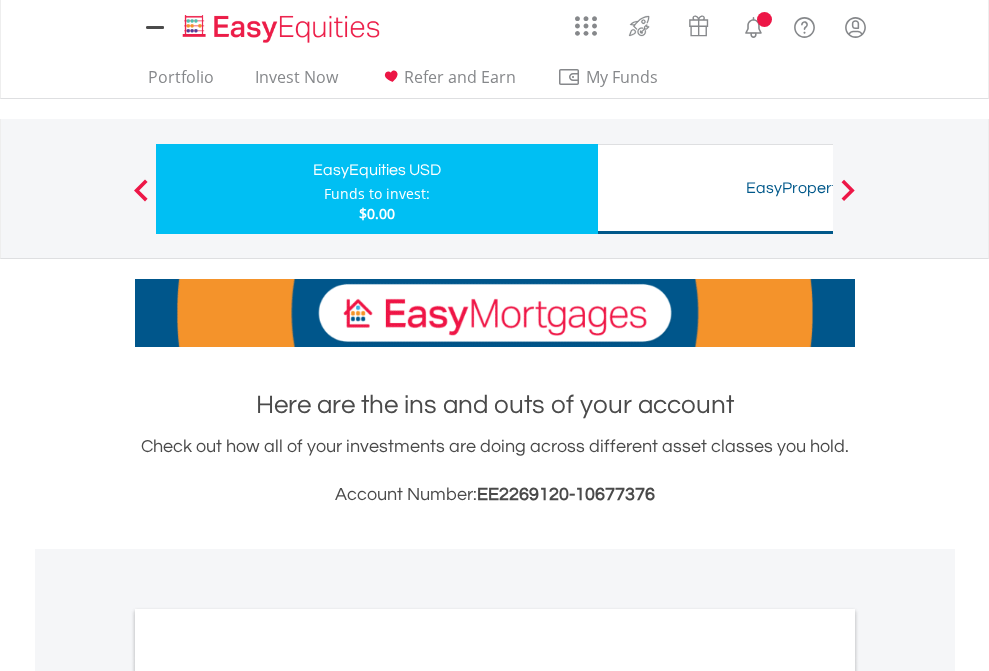 scroll, scrollTop: 1202, scrollLeft: 0, axis: vertical 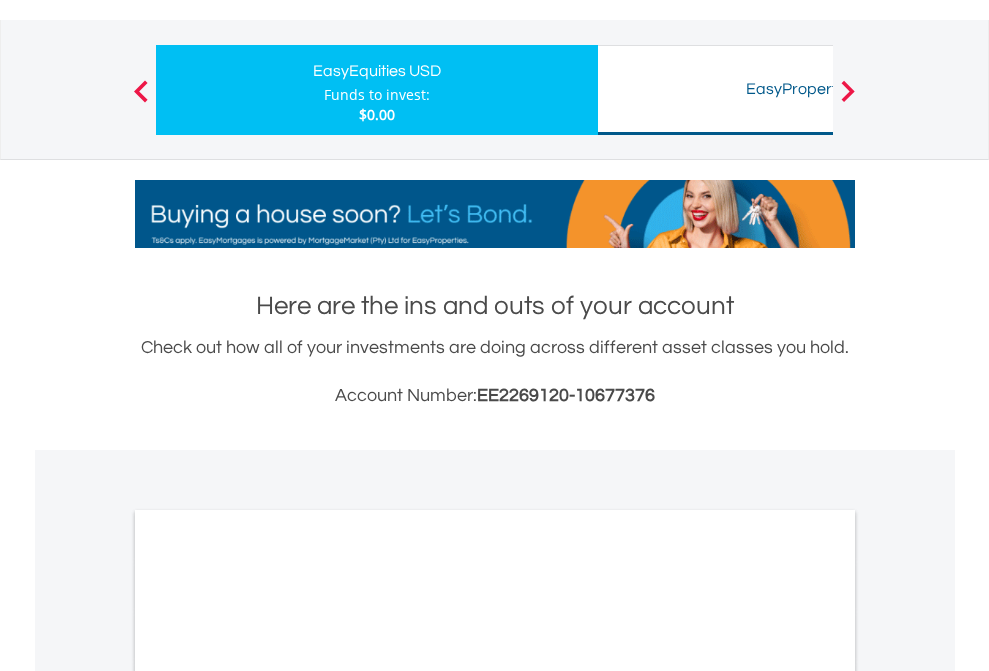 click on "All Holdings" at bounding box center [268, 997] 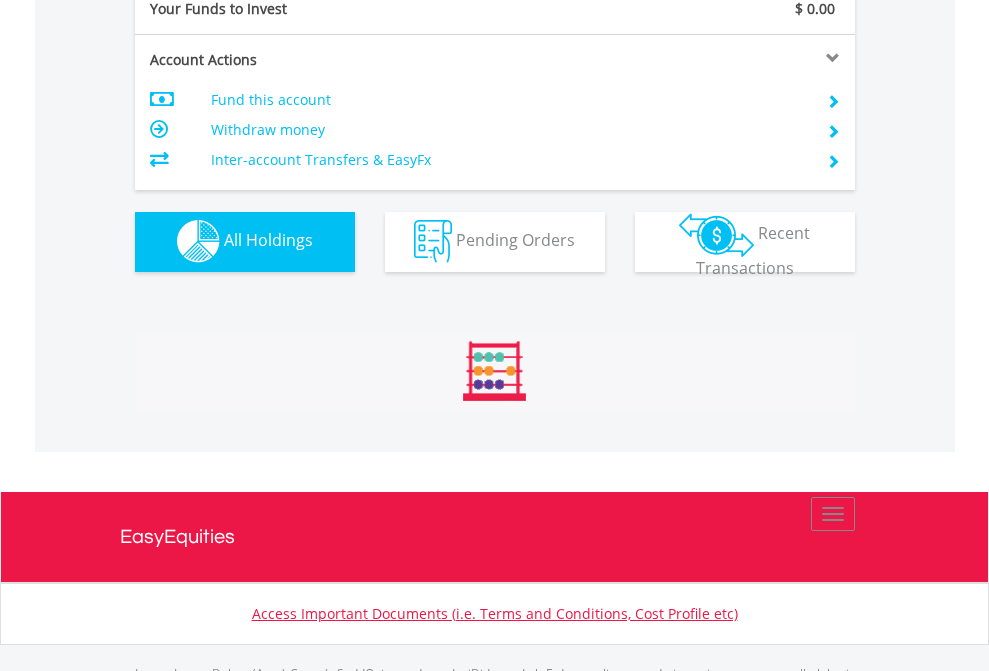 scroll, scrollTop: 999808, scrollLeft: 999687, axis: both 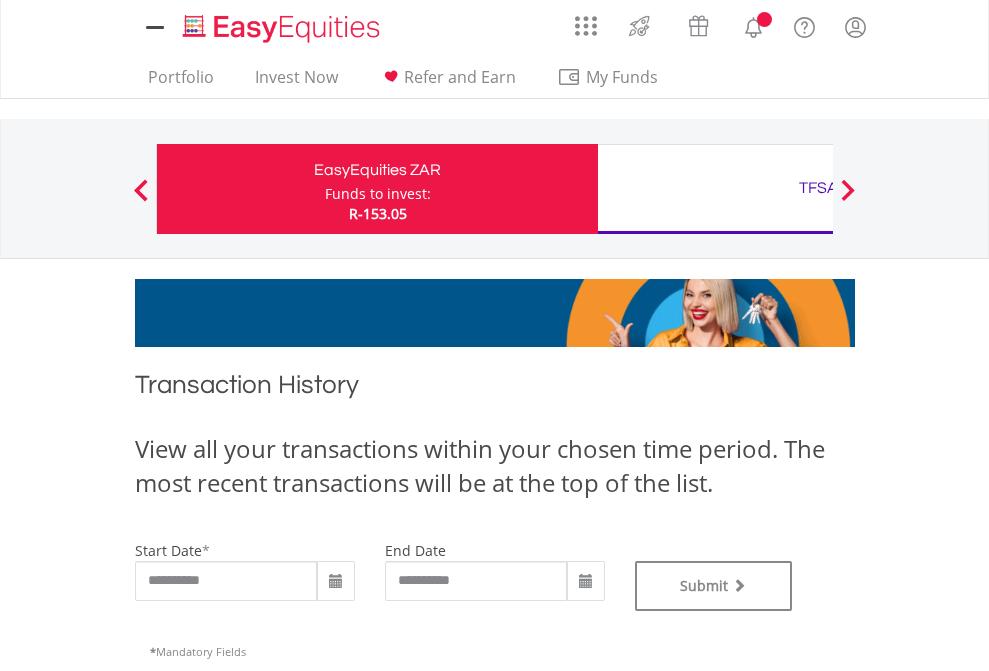 type on "**********" 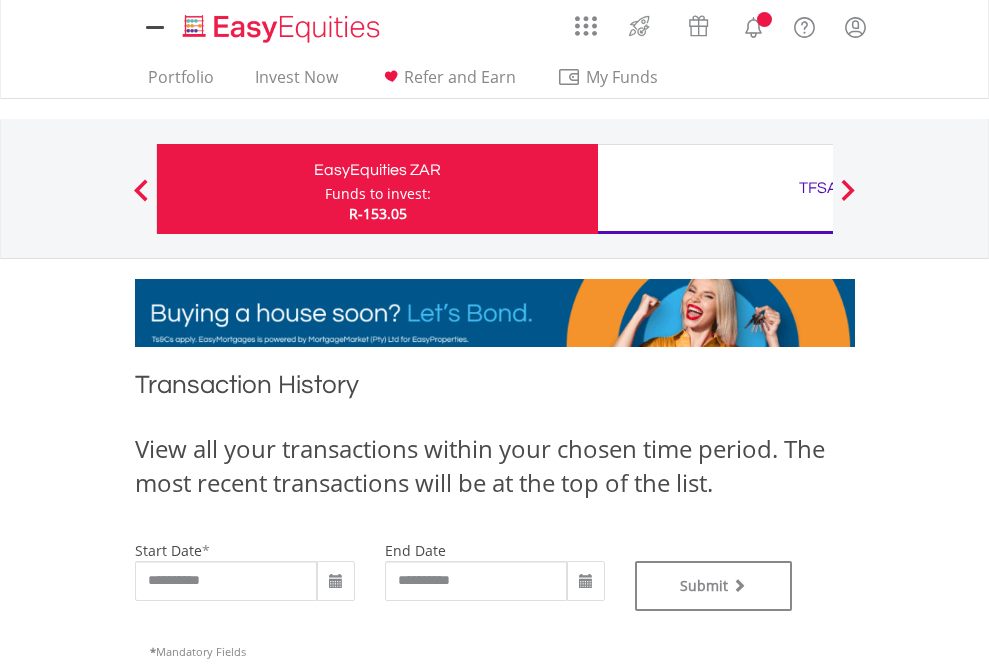 scroll, scrollTop: 0, scrollLeft: 0, axis: both 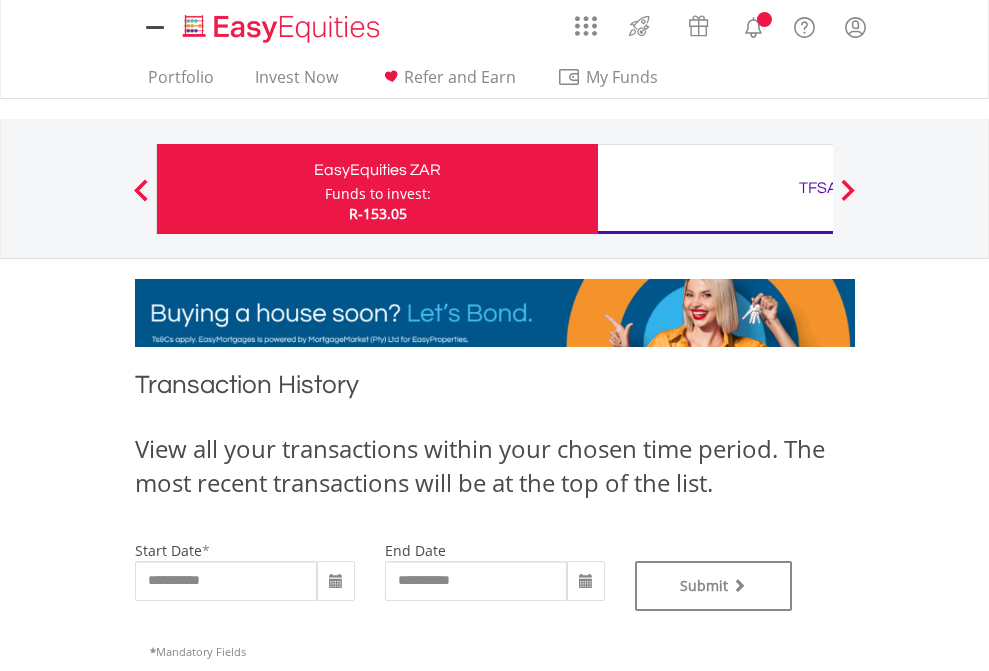 type on "**********" 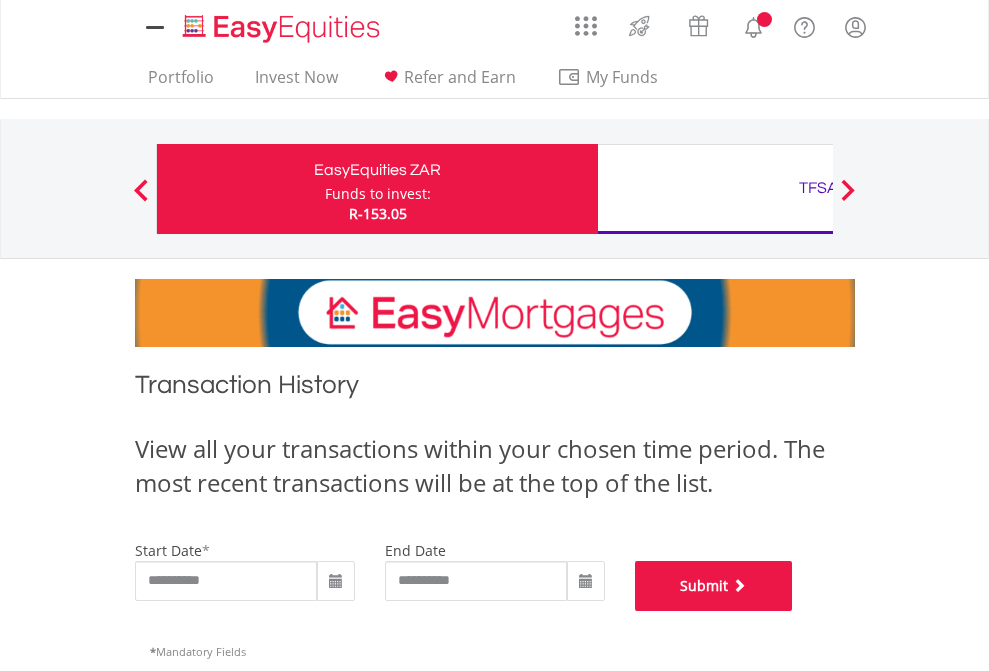 click on "Submit" at bounding box center (714, 586) 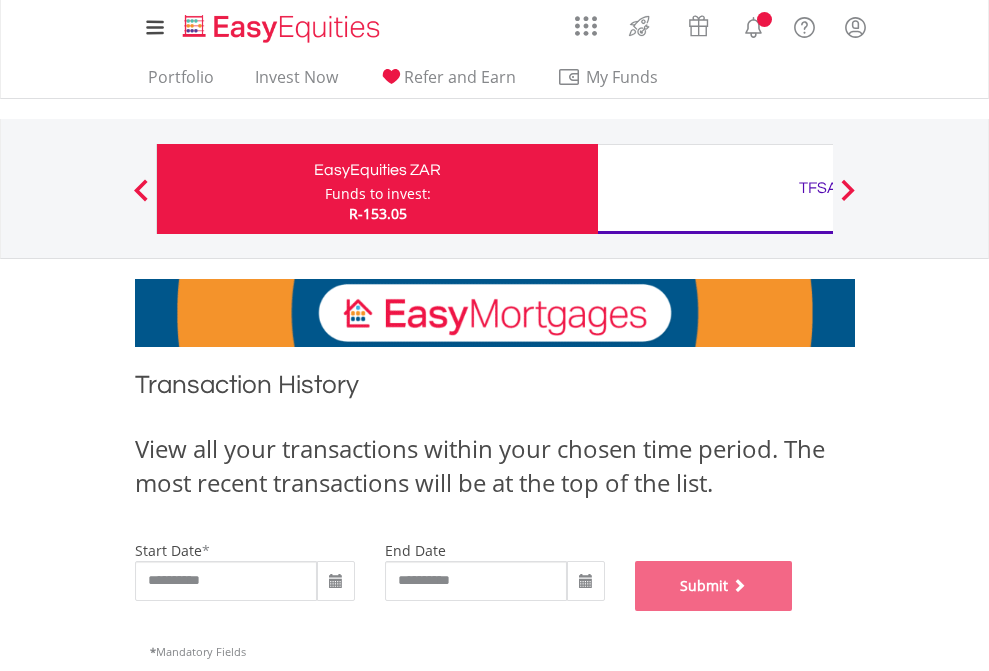 scroll, scrollTop: 811, scrollLeft: 0, axis: vertical 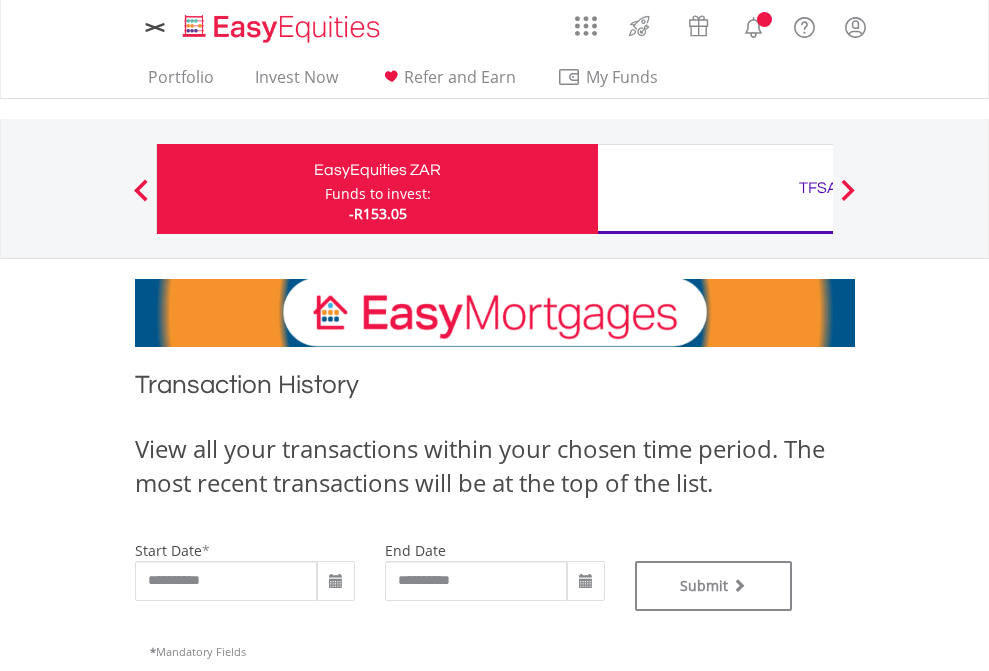 click on "TFSA" at bounding box center (818, 188) 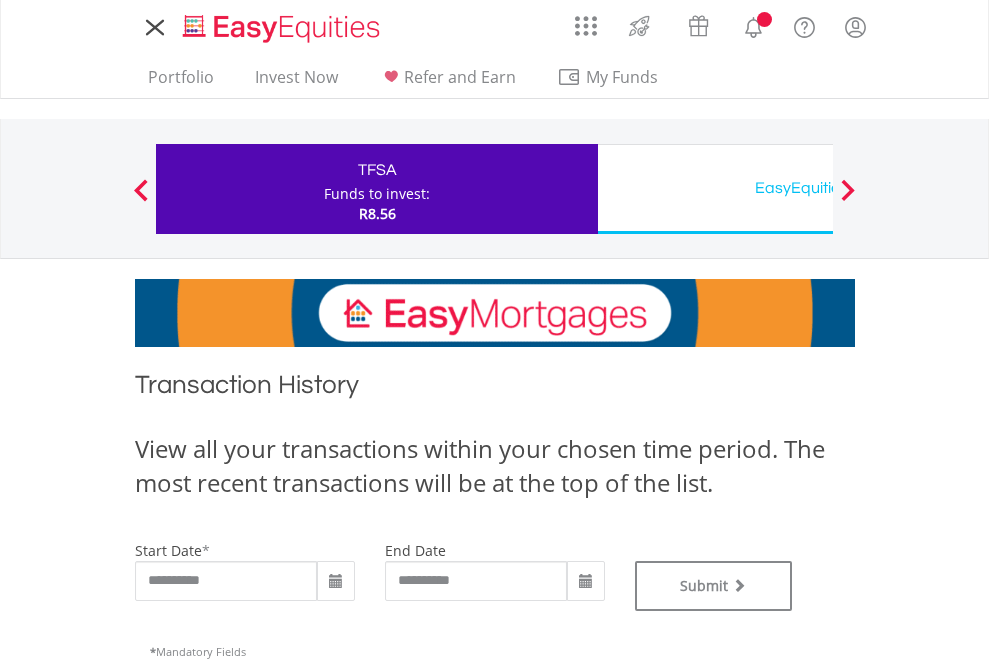 scroll, scrollTop: 0, scrollLeft: 0, axis: both 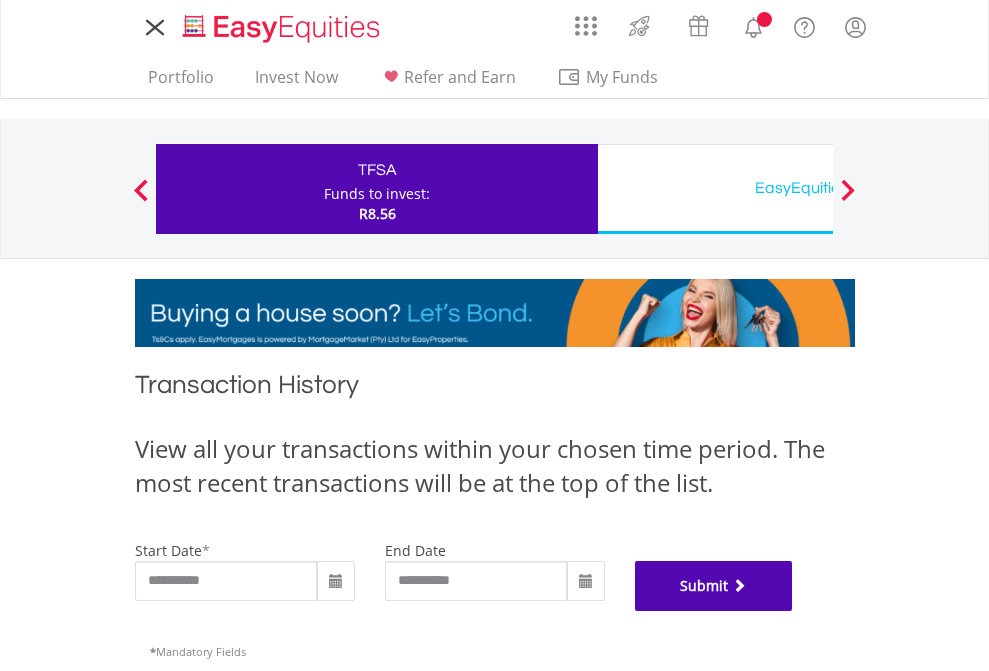 click on "Submit" at bounding box center (714, 586) 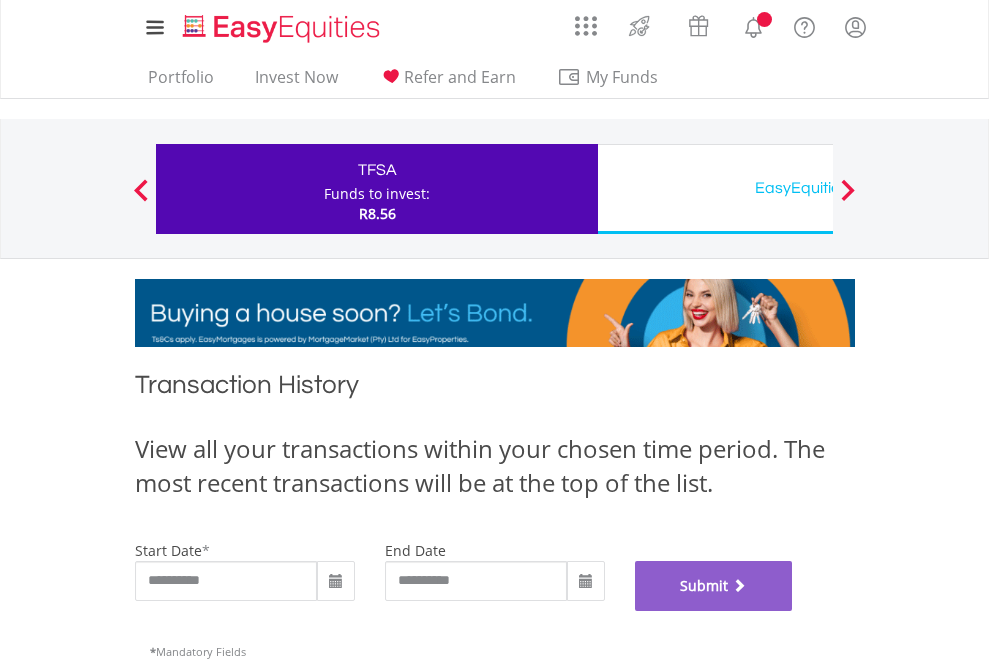 scroll, scrollTop: 811, scrollLeft: 0, axis: vertical 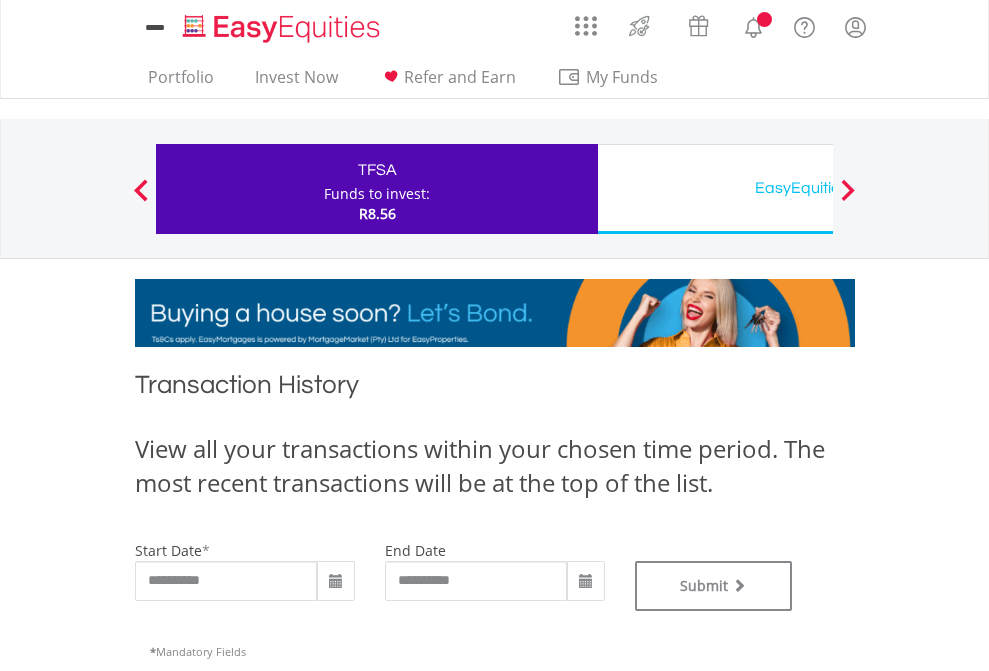click on "EasyEquities USD" at bounding box center [818, 188] 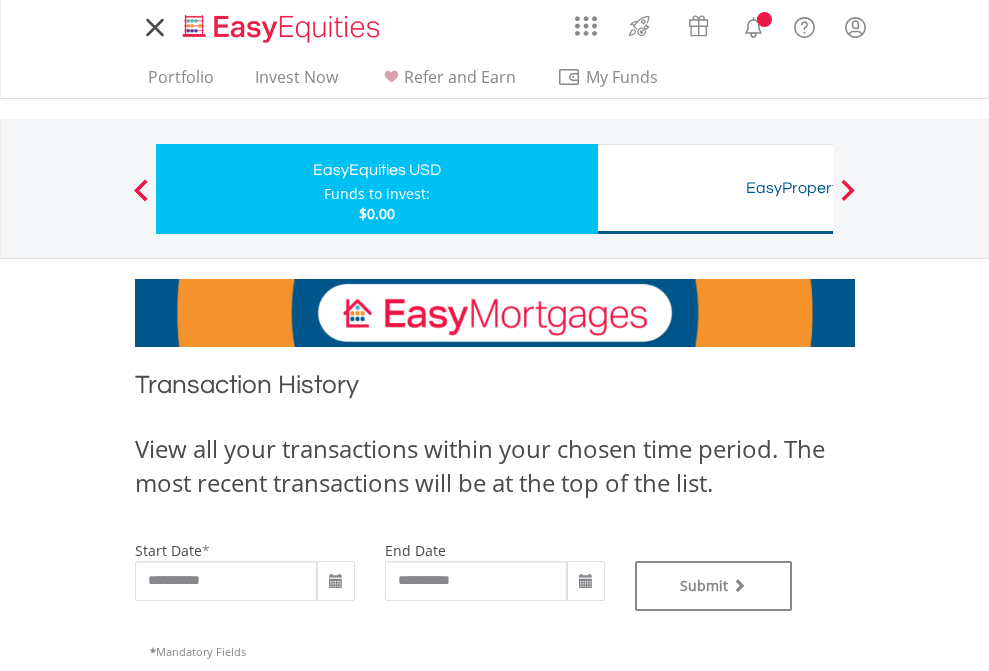 scroll, scrollTop: 0, scrollLeft: 0, axis: both 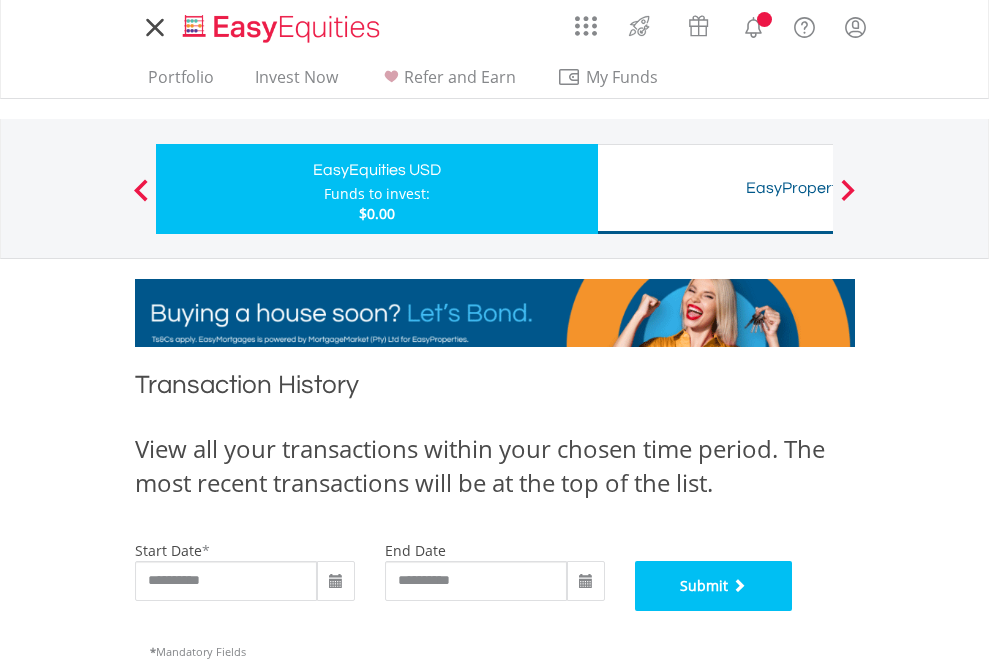click on "Submit" at bounding box center (714, 586) 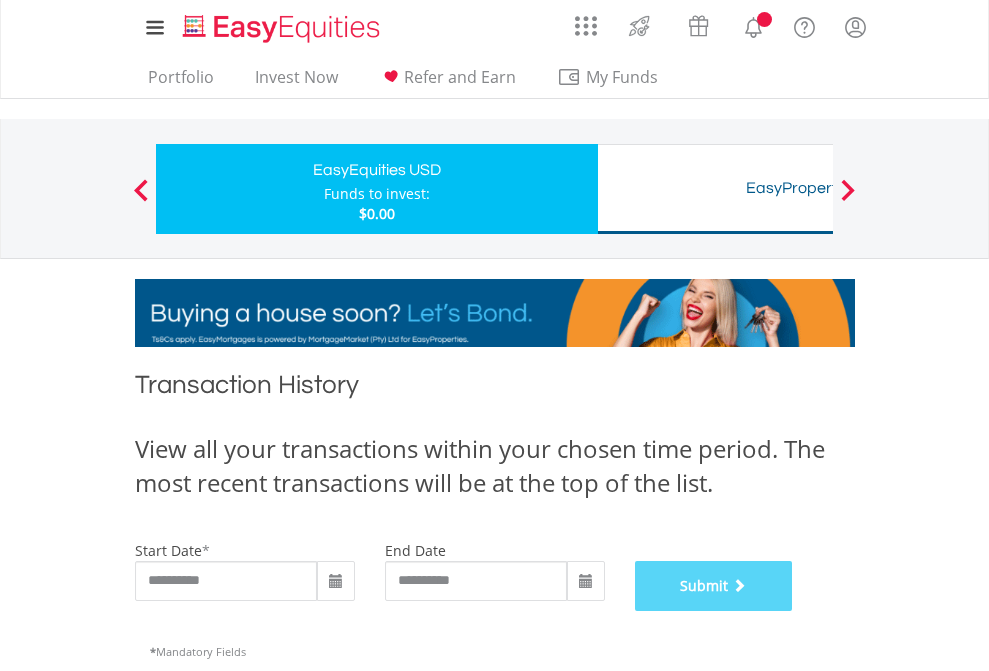 scroll, scrollTop: 811, scrollLeft: 0, axis: vertical 